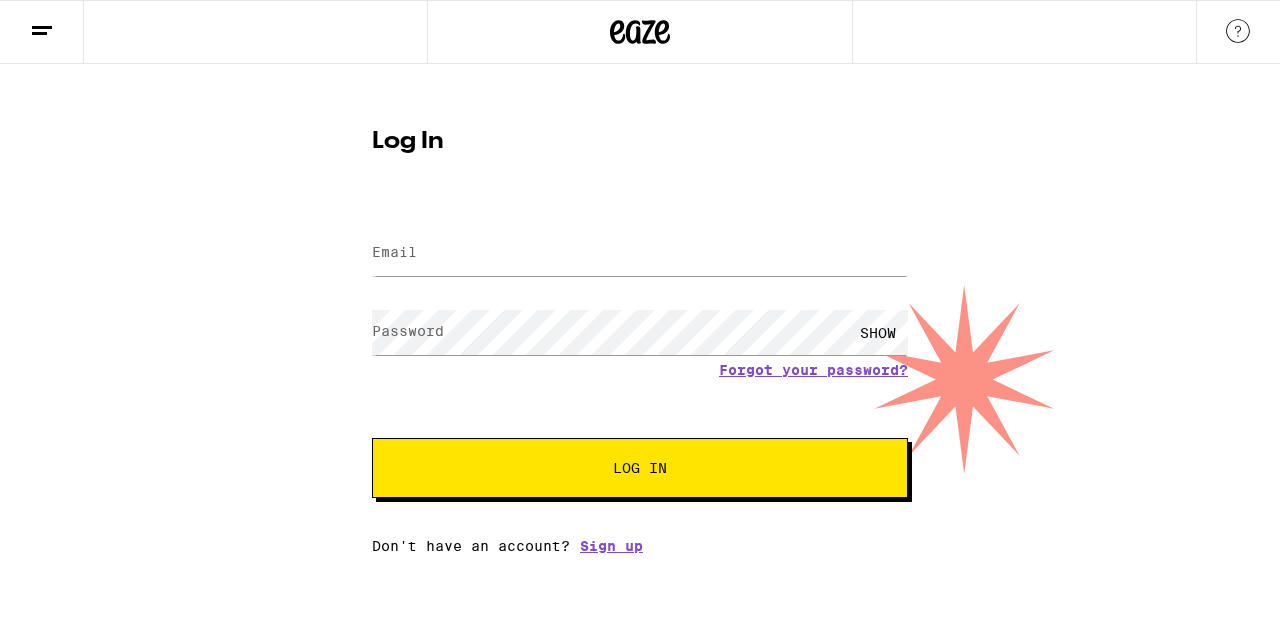 scroll, scrollTop: 0, scrollLeft: 0, axis: both 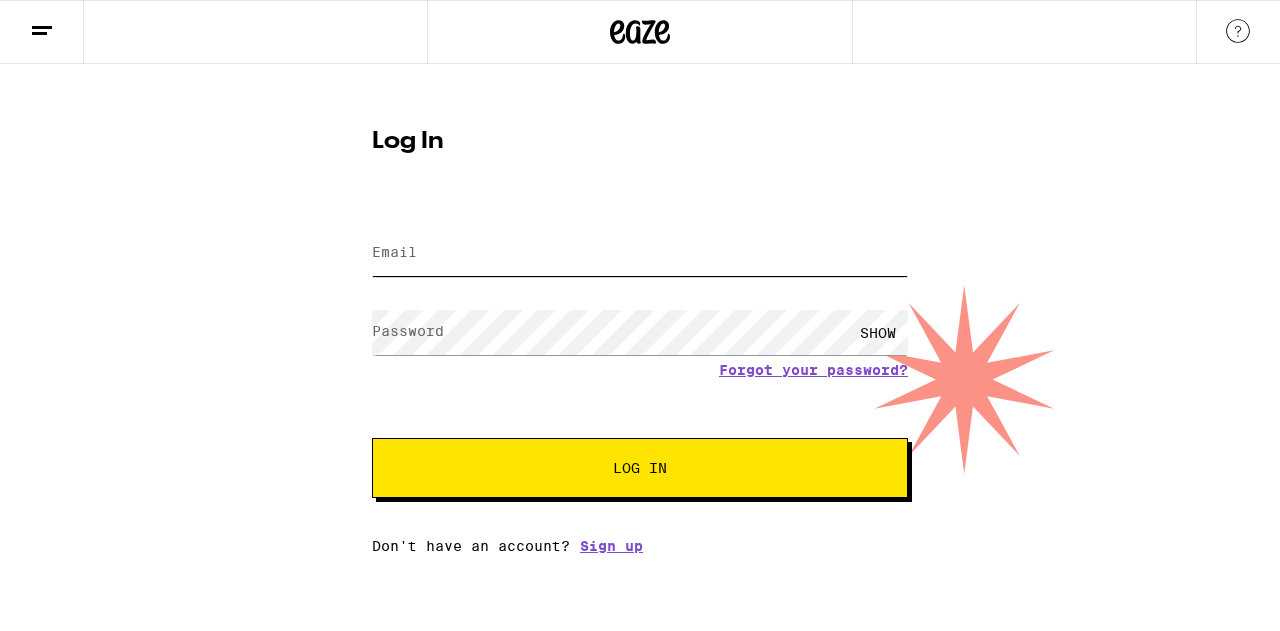 drag, startPoint x: 0, startPoint y: 0, endPoint x: 441, endPoint y: 263, distance: 513.46857 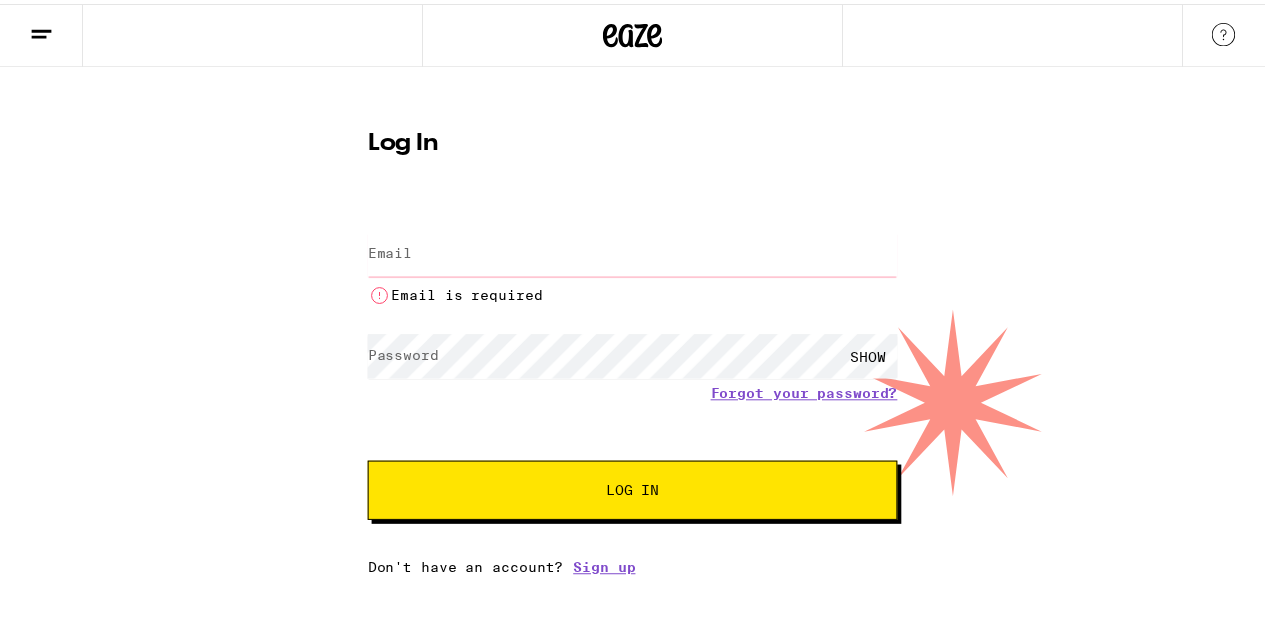 scroll, scrollTop: 0, scrollLeft: 0, axis: both 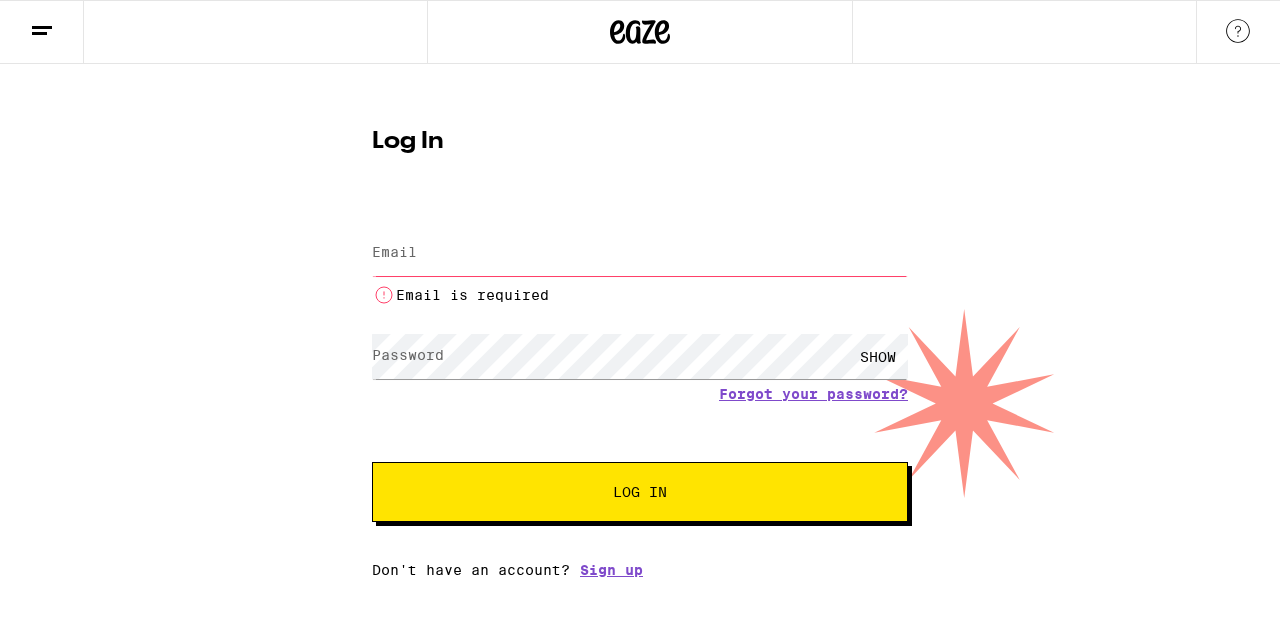 type on "[EMAIL]" 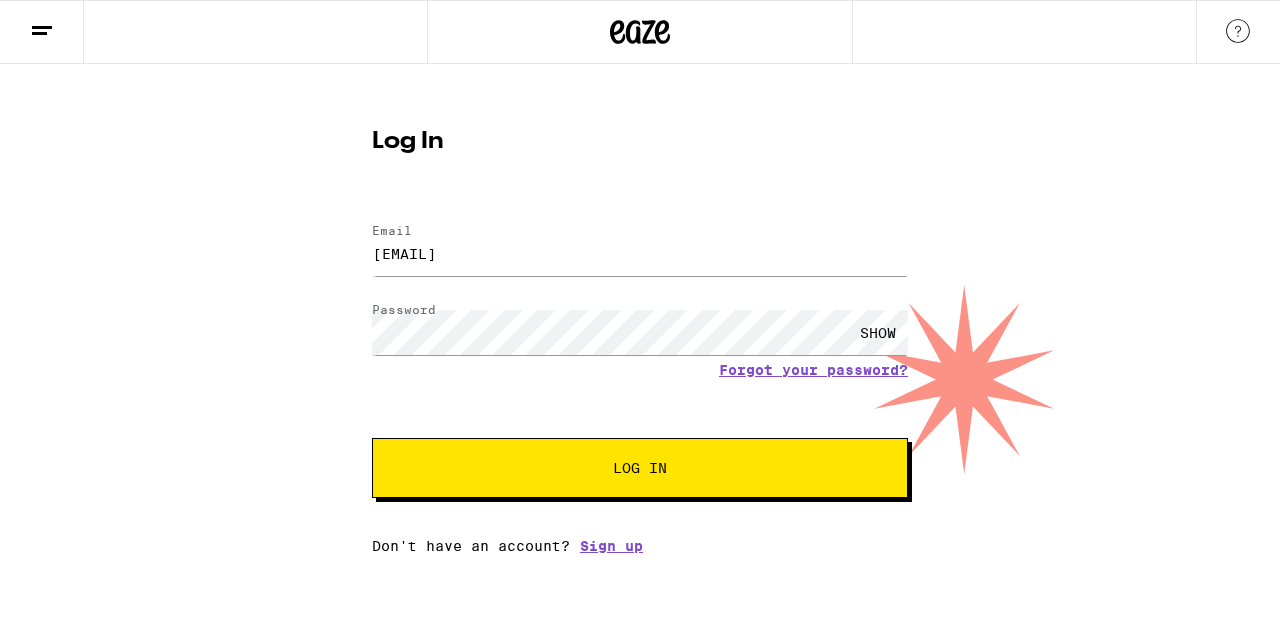 click on "Log In" at bounding box center (640, 468) 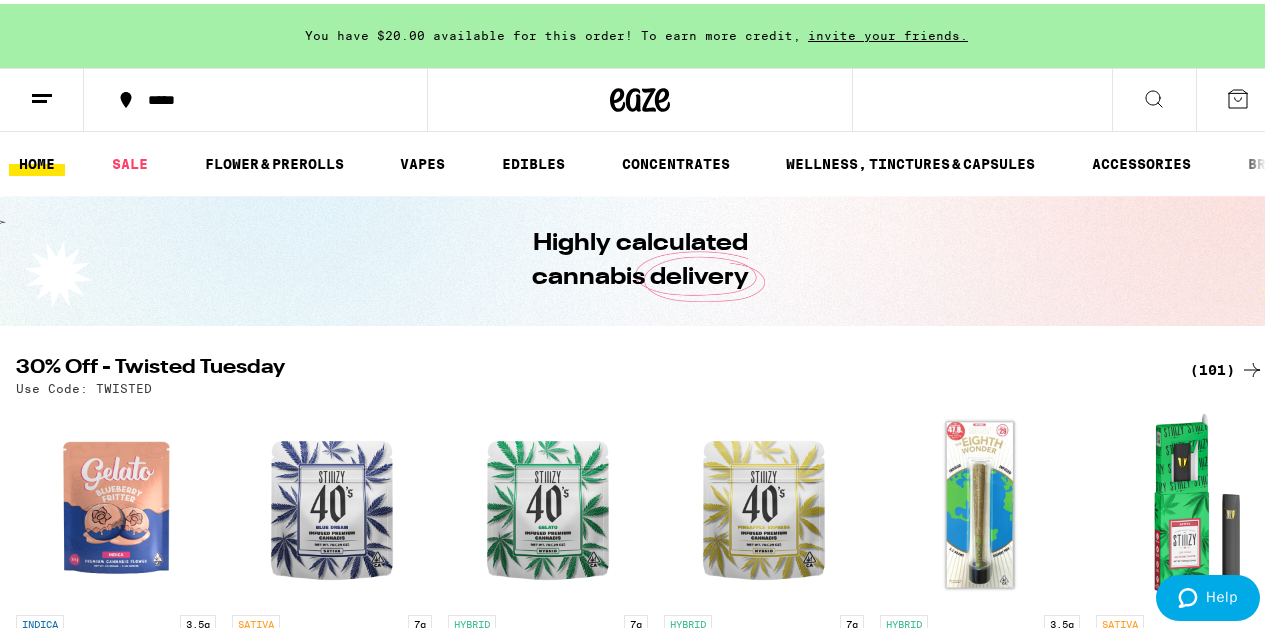 scroll, scrollTop: 0, scrollLeft: 0, axis: both 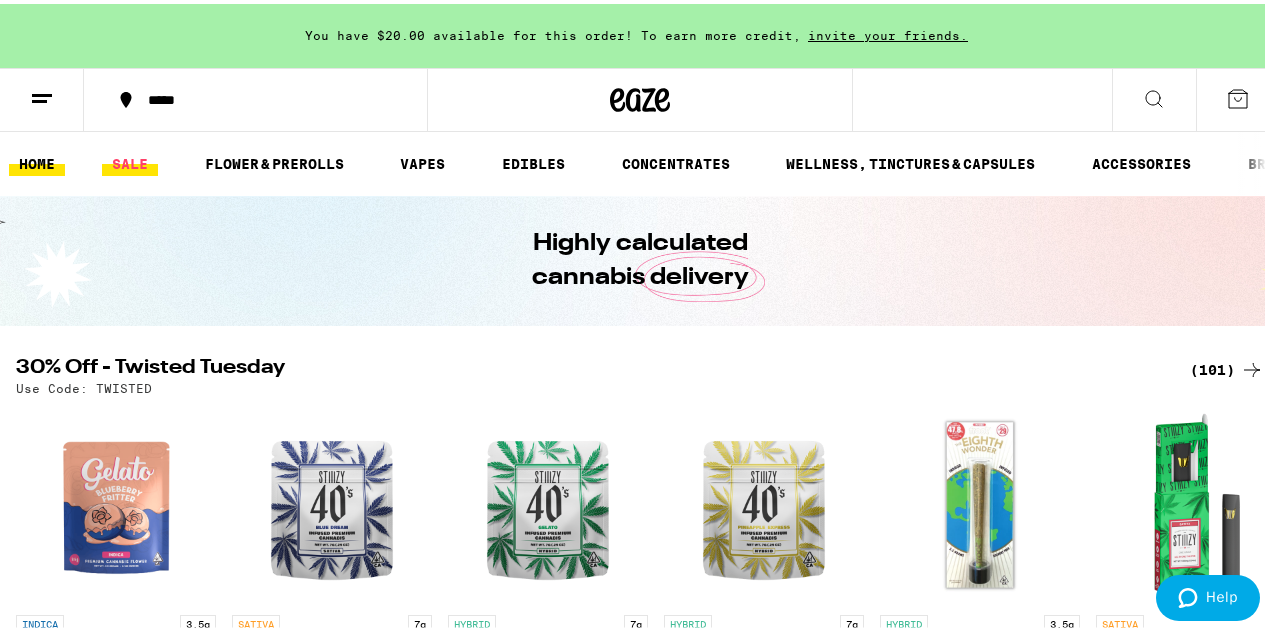 click on "SALE" at bounding box center [130, 160] 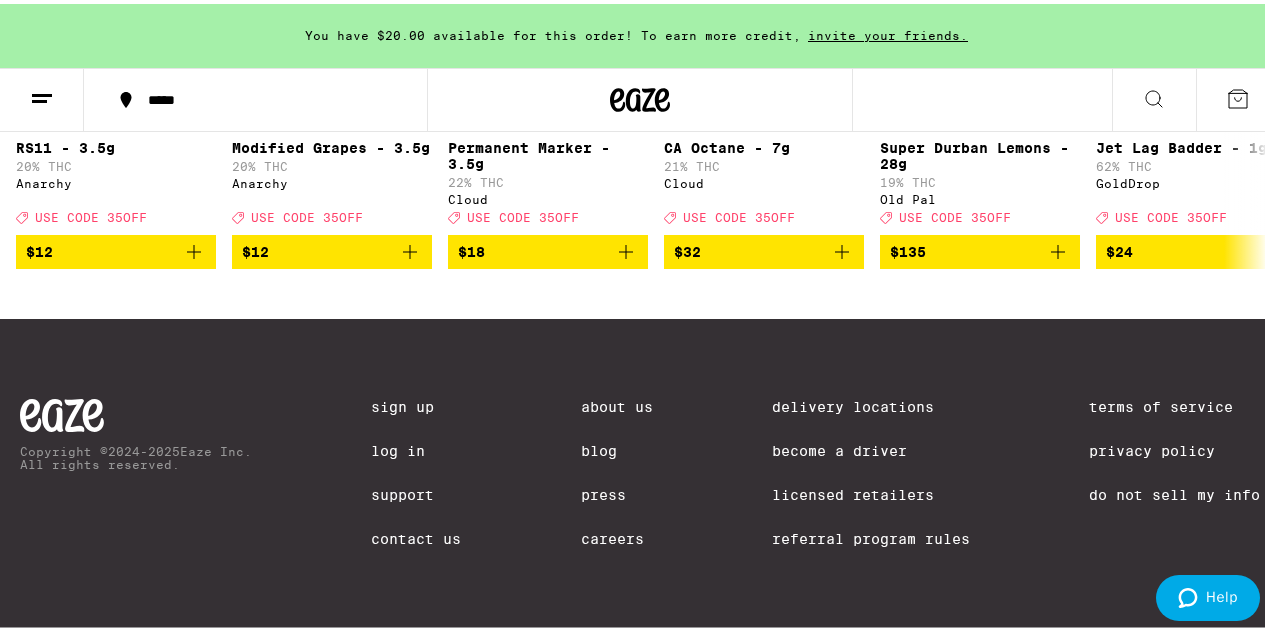 scroll, scrollTop: 586, scrollLeft: 0, axis: vertical 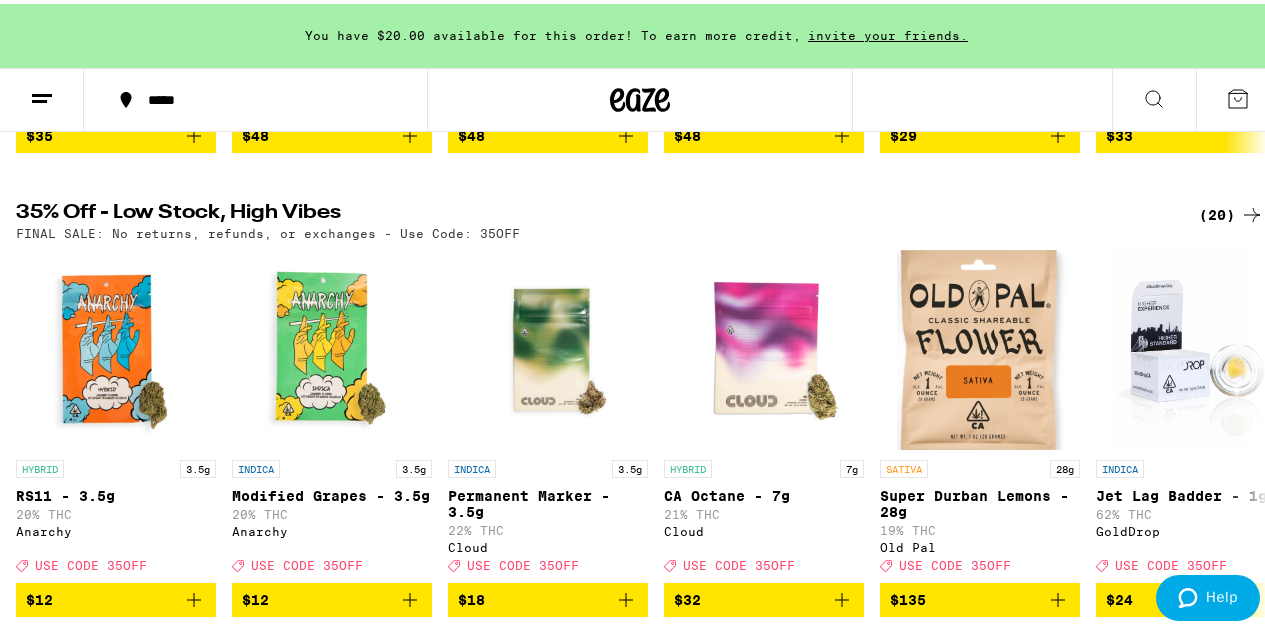 click on "(20)" at bounding box center [1231, 211] 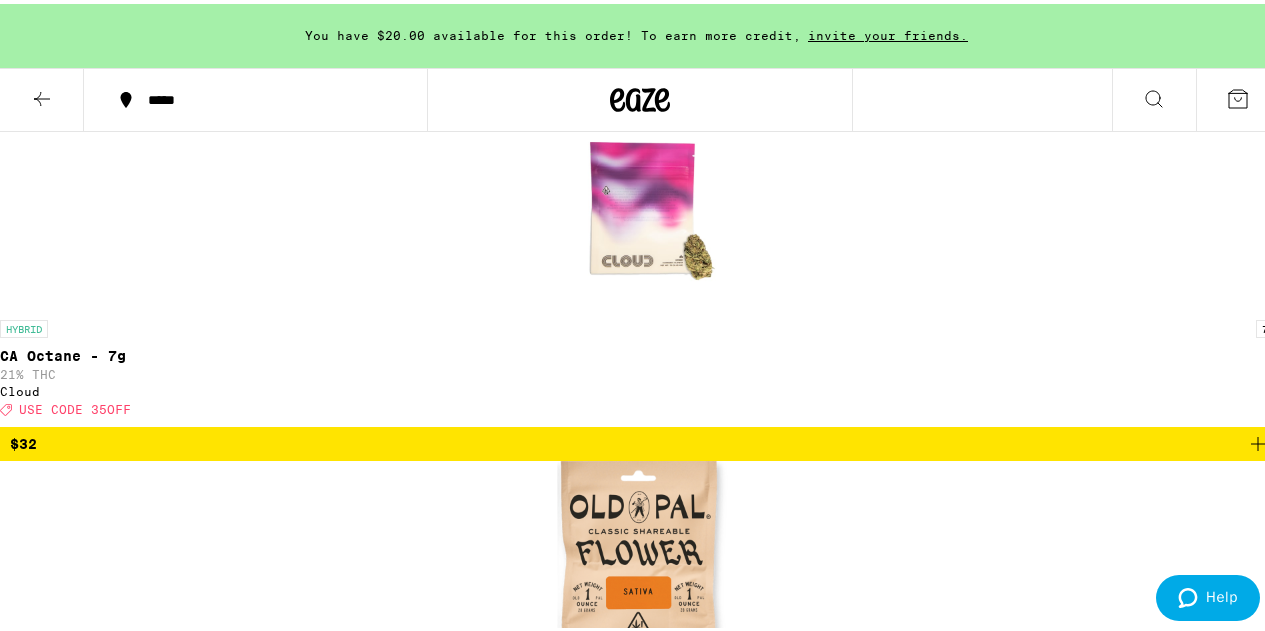 scroll, scrollTop: 1400, scrollLeft: 0, axis: vertical 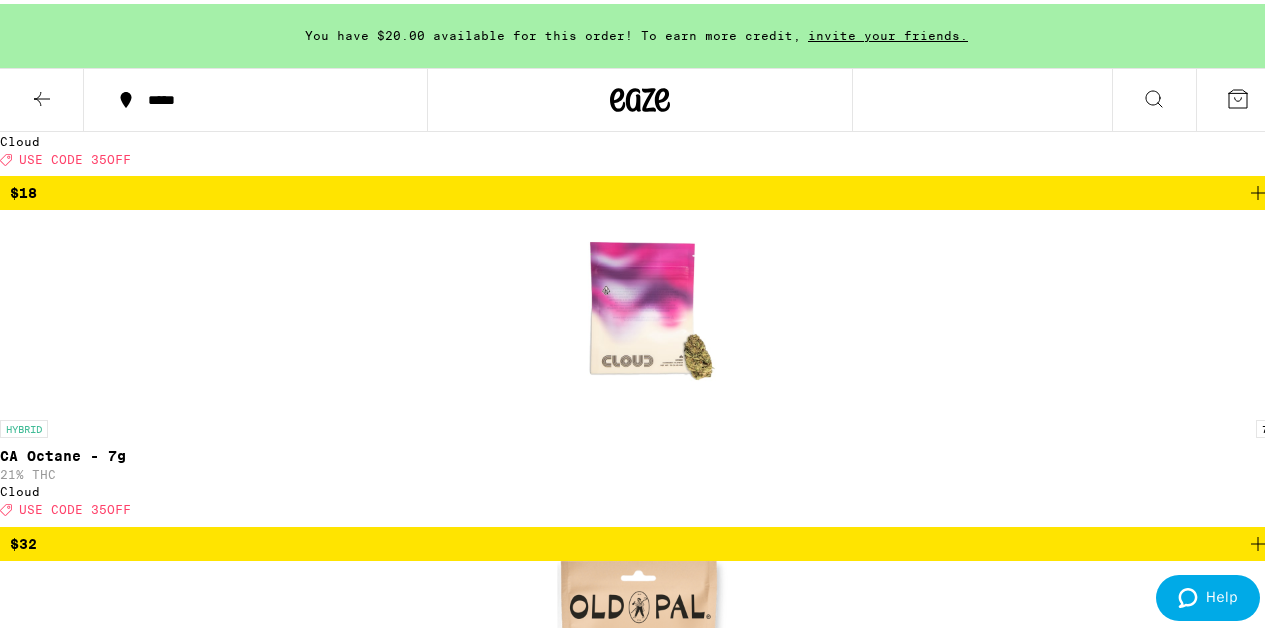 click 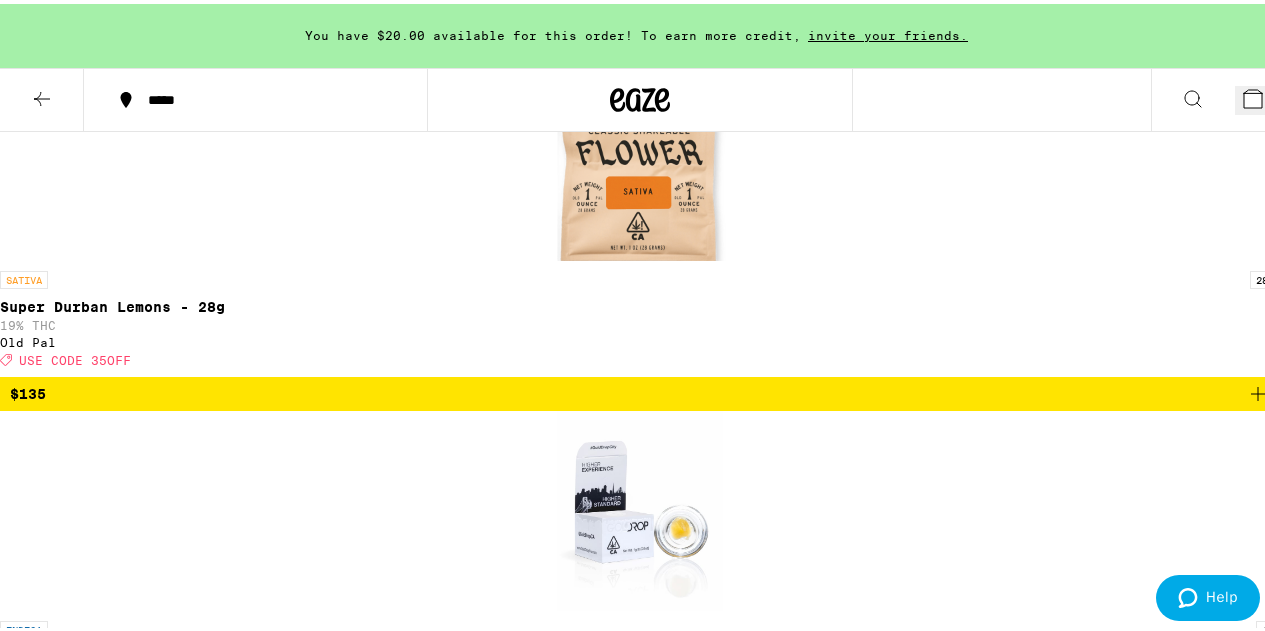 scroll, scrollTop: 1300, scrollLeft: 0, axis: vertical 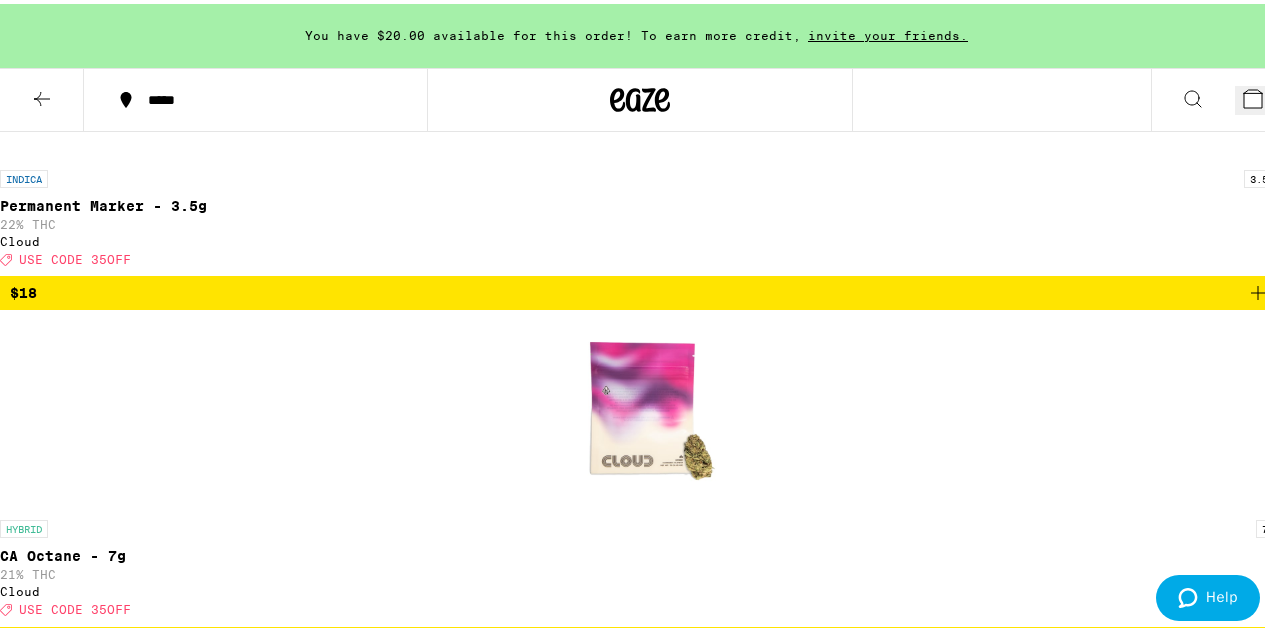 click 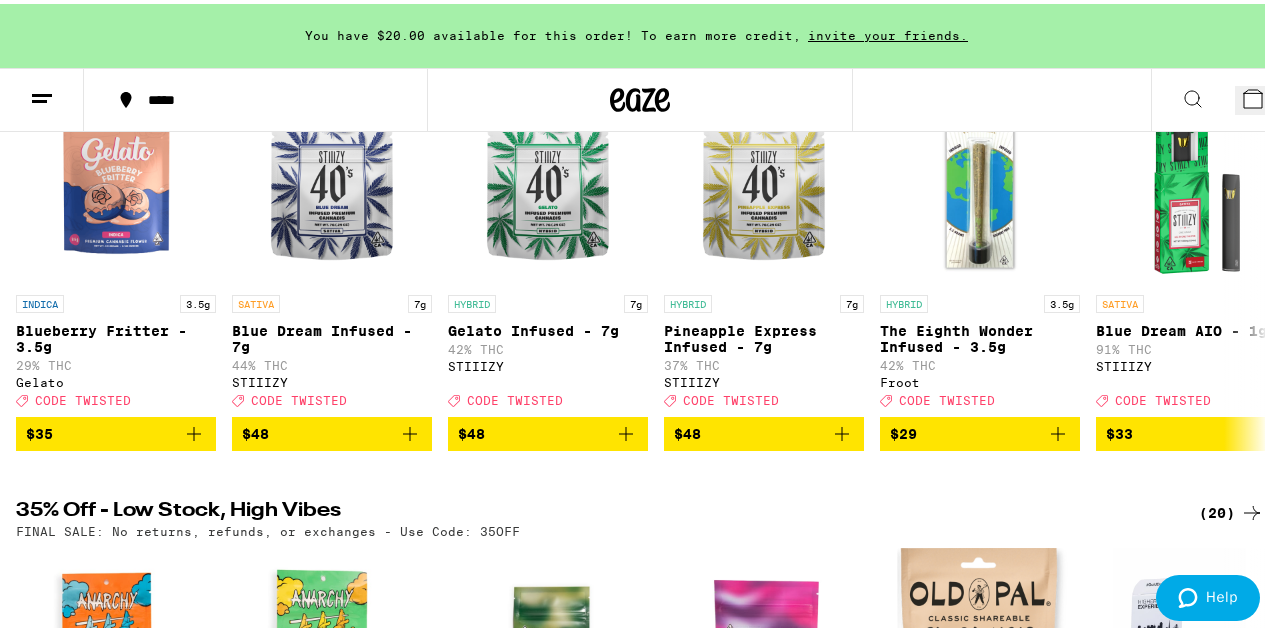 scroll, scrollTop: 100, scrollLeft: 0, axis: vertical 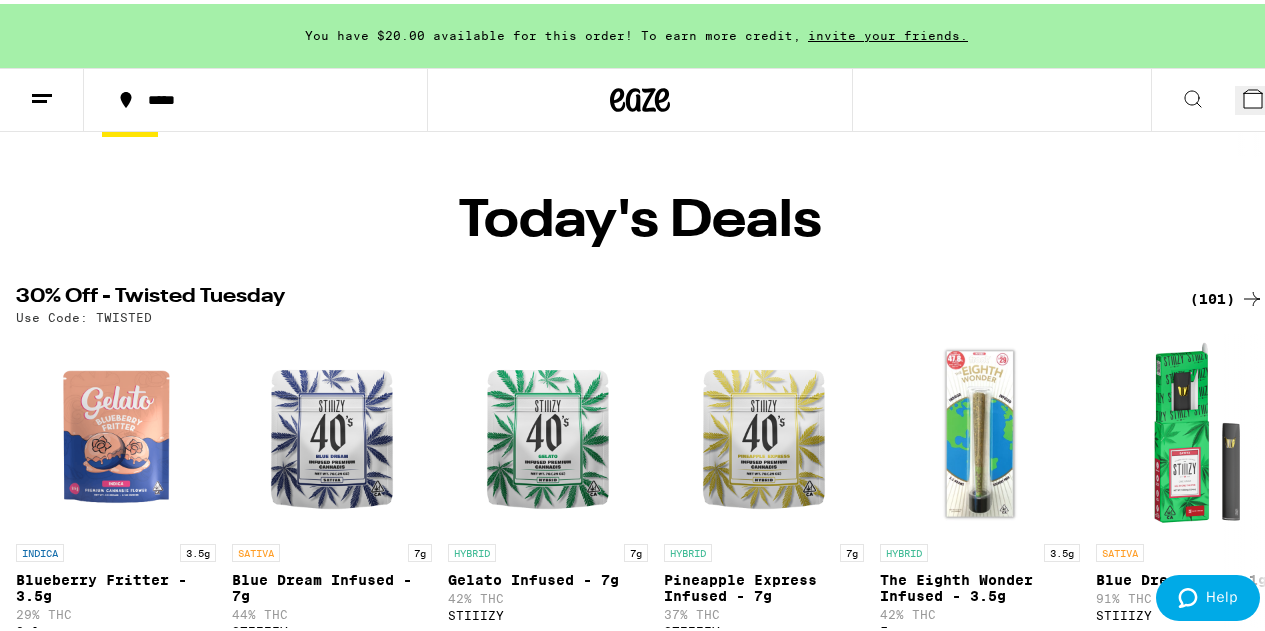 click on "(101)" at bounding box center [1227, 295] 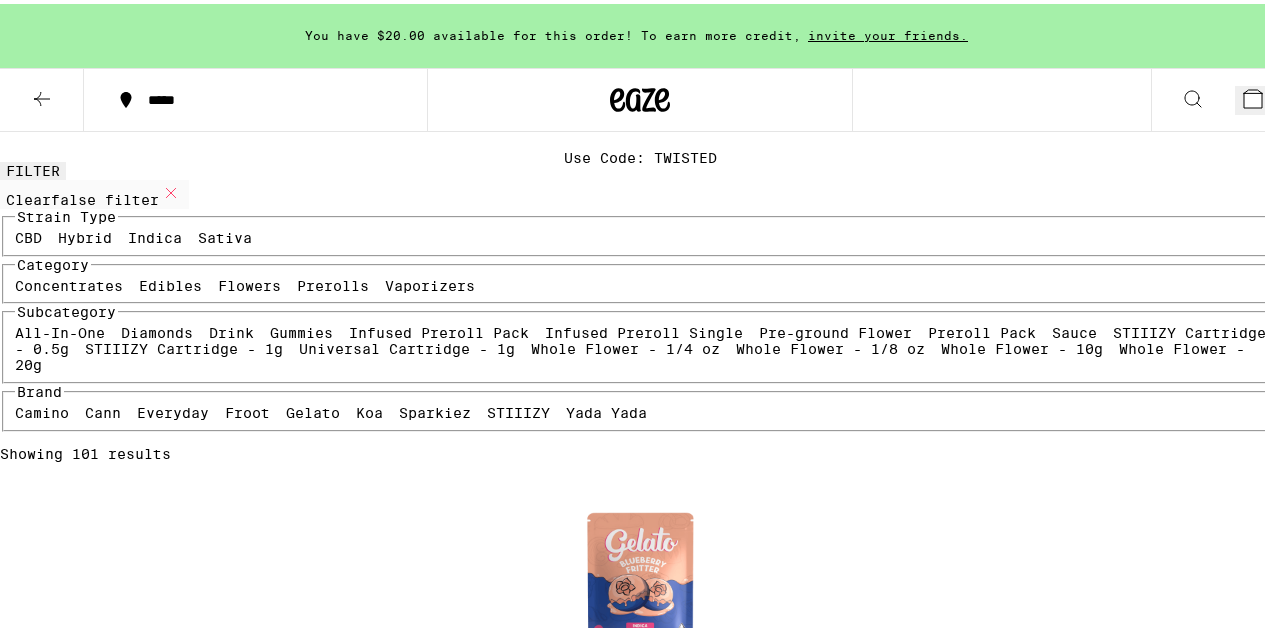 scroll, scrollTop: 0, scrollLeft: 0, axis: both 